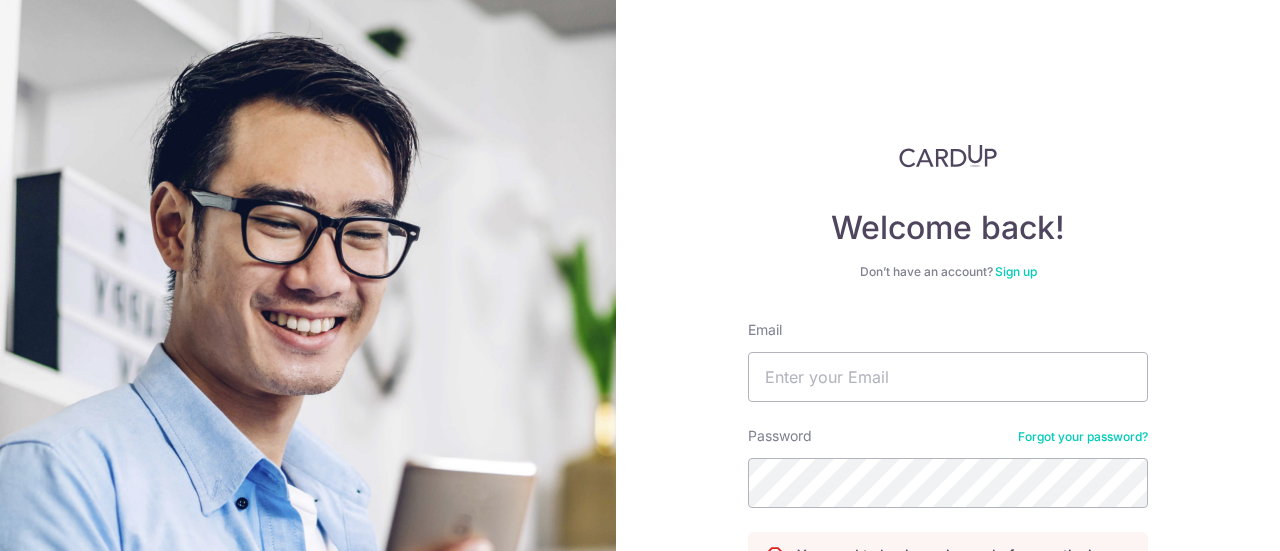 scroll, scrollTop: 0, scrollLeft: 0, axis: both 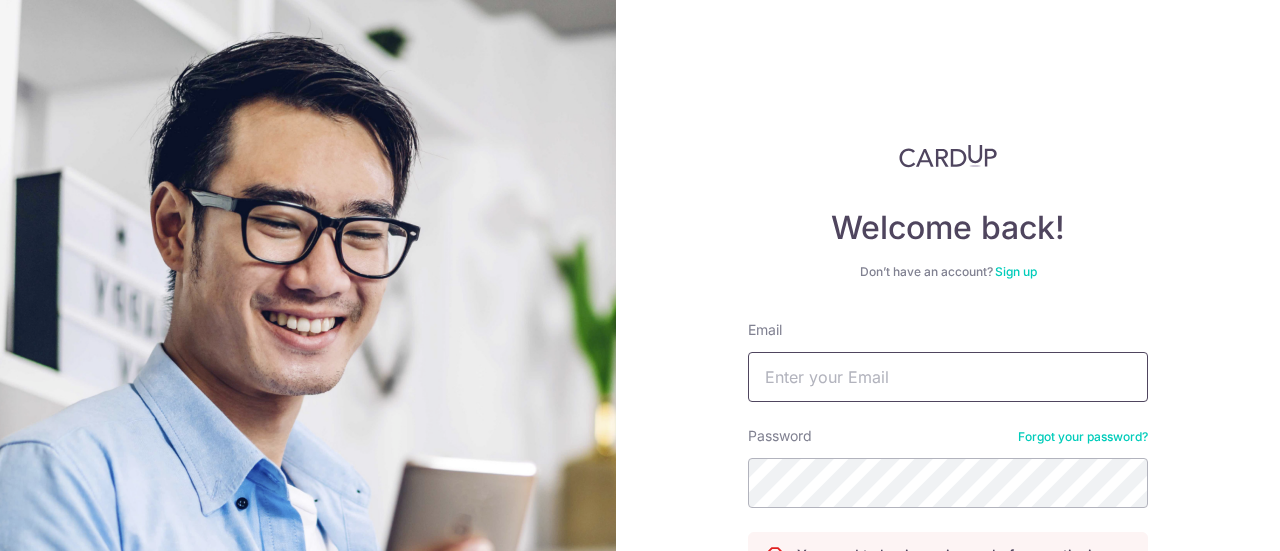 click on "Email" at bounding box center (948, 377) 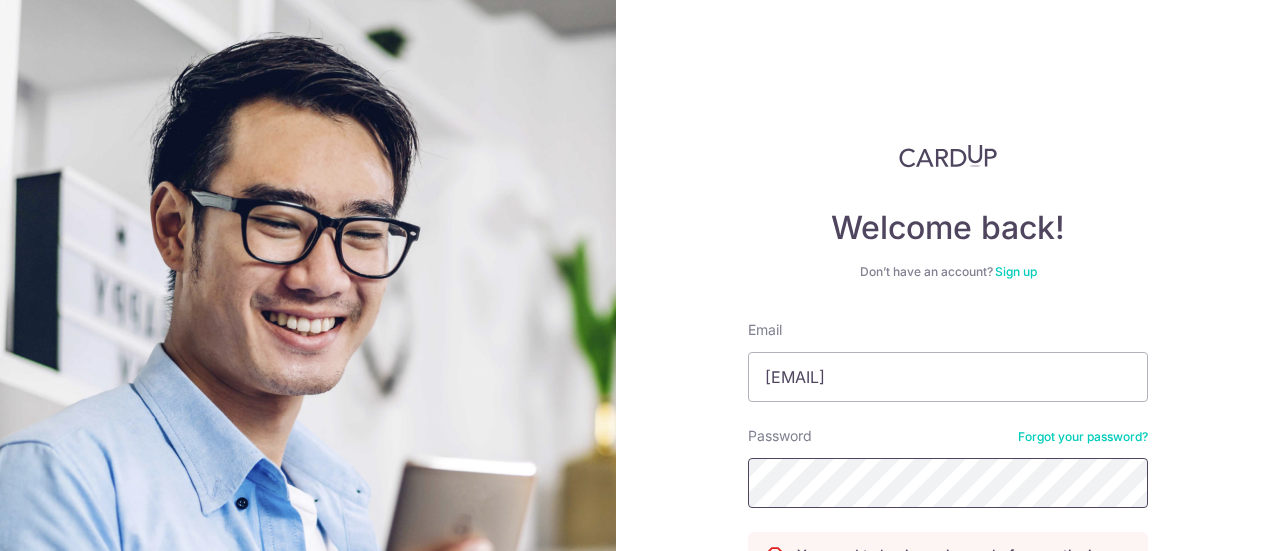 scroll, scrollTop: 100, scrollLeft: 0, axis: vertical 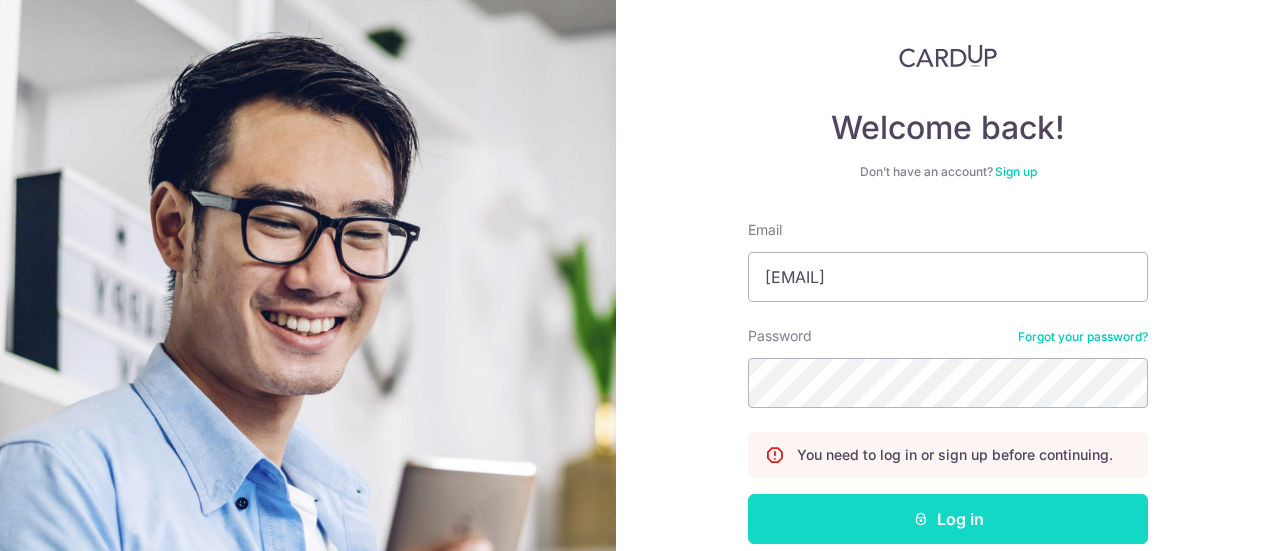 click on "Log in" at bounding box center (948, 519) 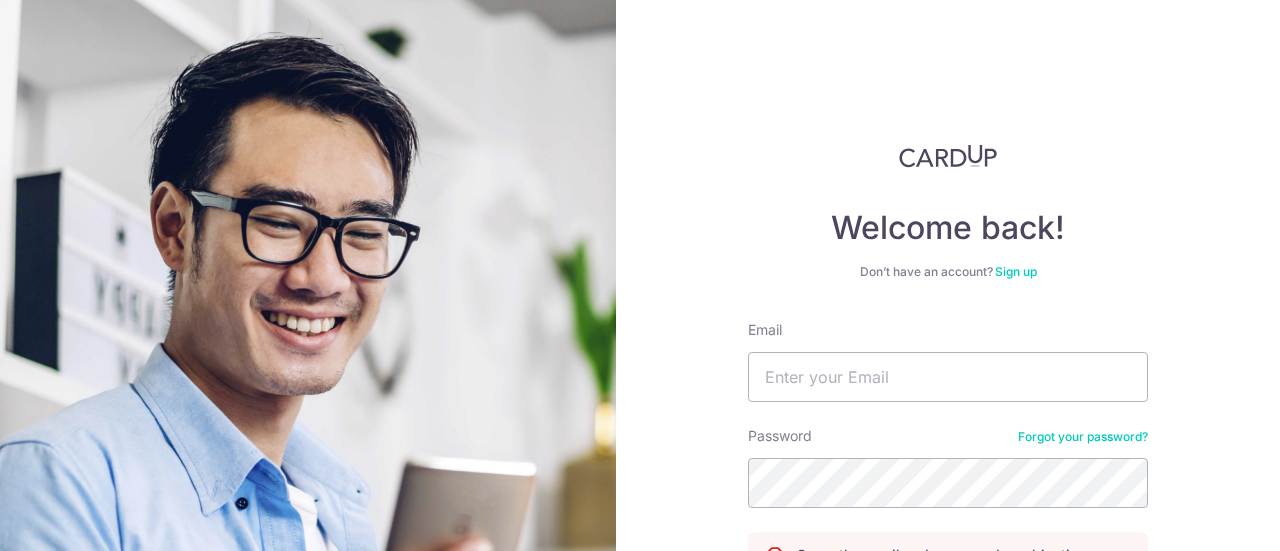scroll, scrollTop: 0, scrollLeft: 0, axis: both 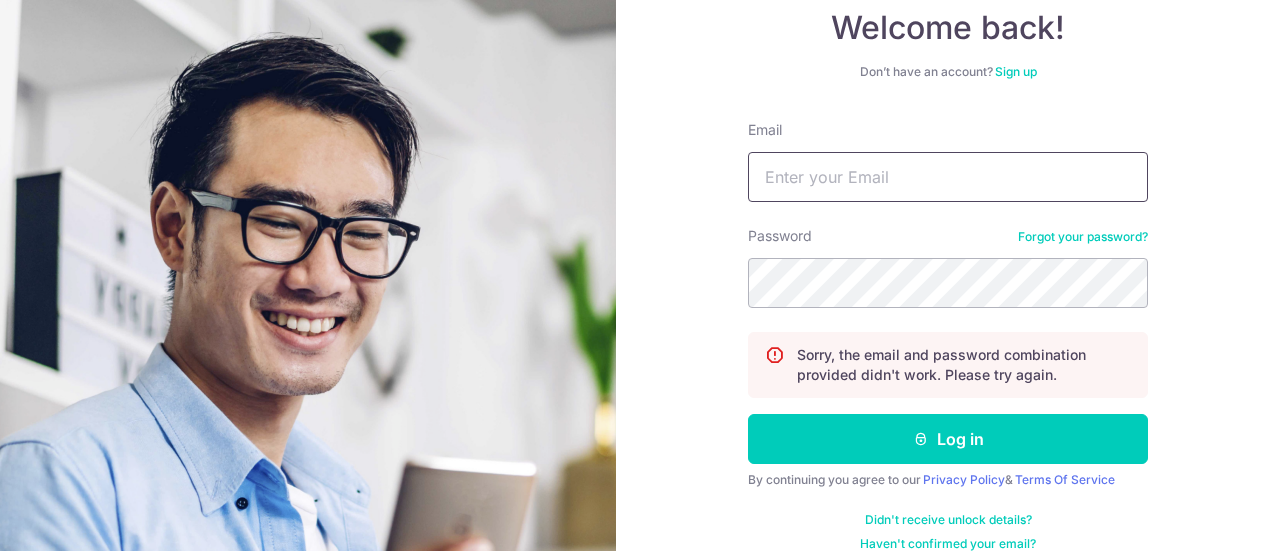 click on "Email" at bounding box center [948, 177] 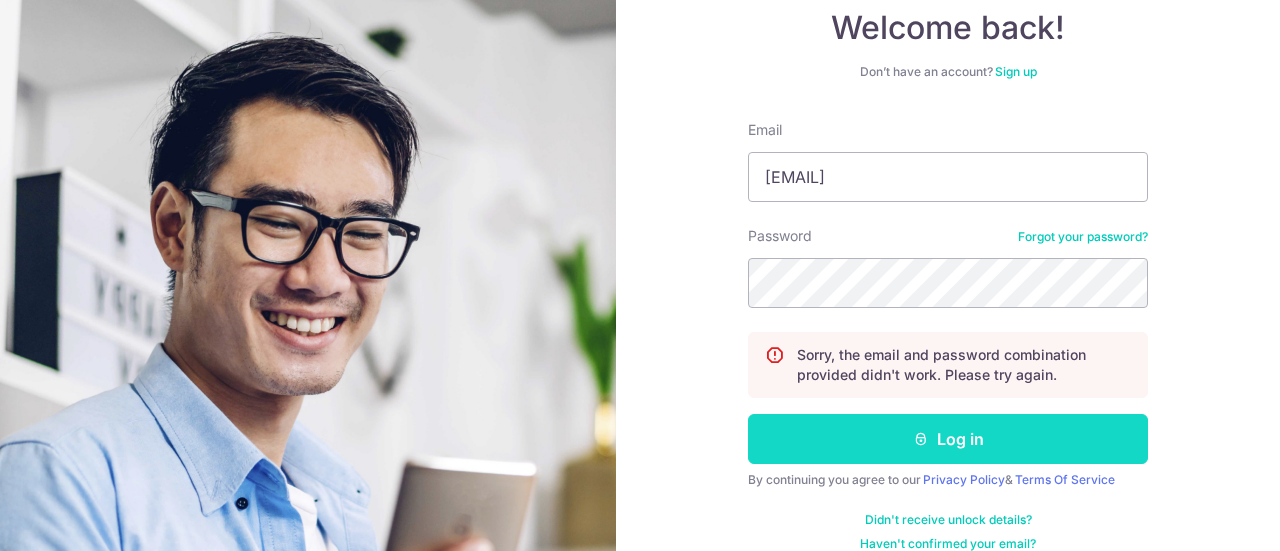 click on "Log in" at bounding box center [948, 439] 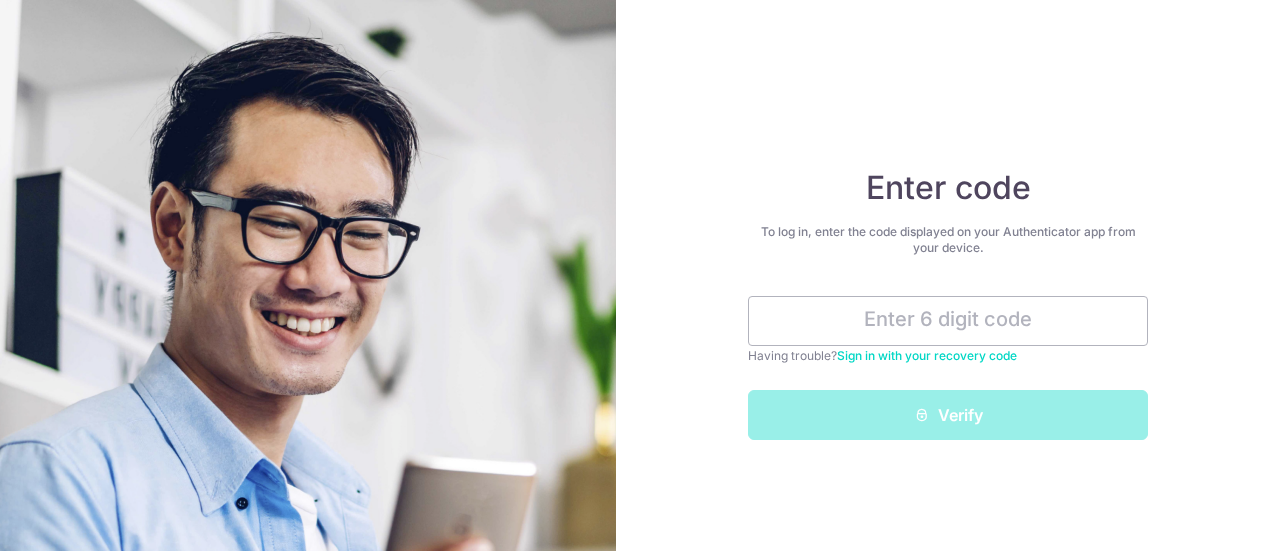 scroll, scrollTop: 0, scrollLeft: 0, axis: both 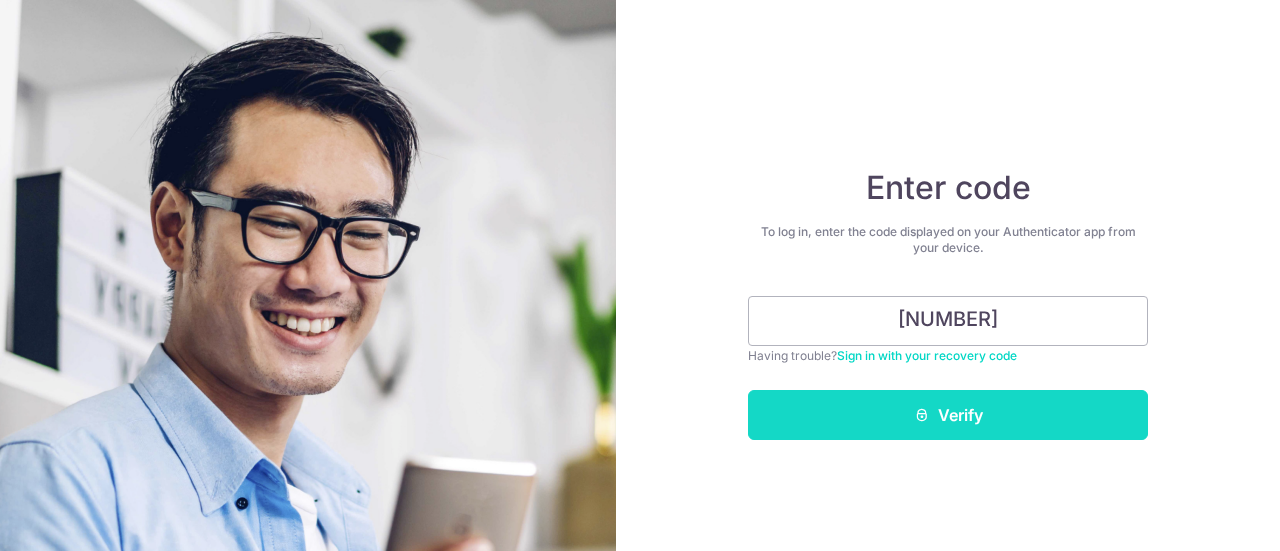 type on "256918" 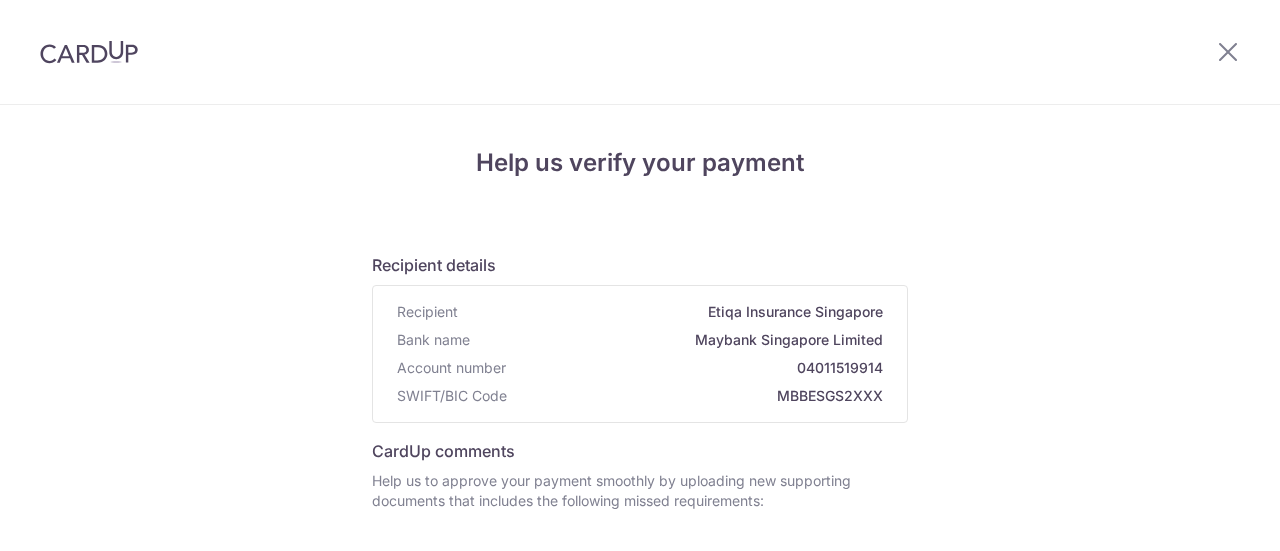 scroll, scrollTop: 0, scrollLeft: 0, axis: both 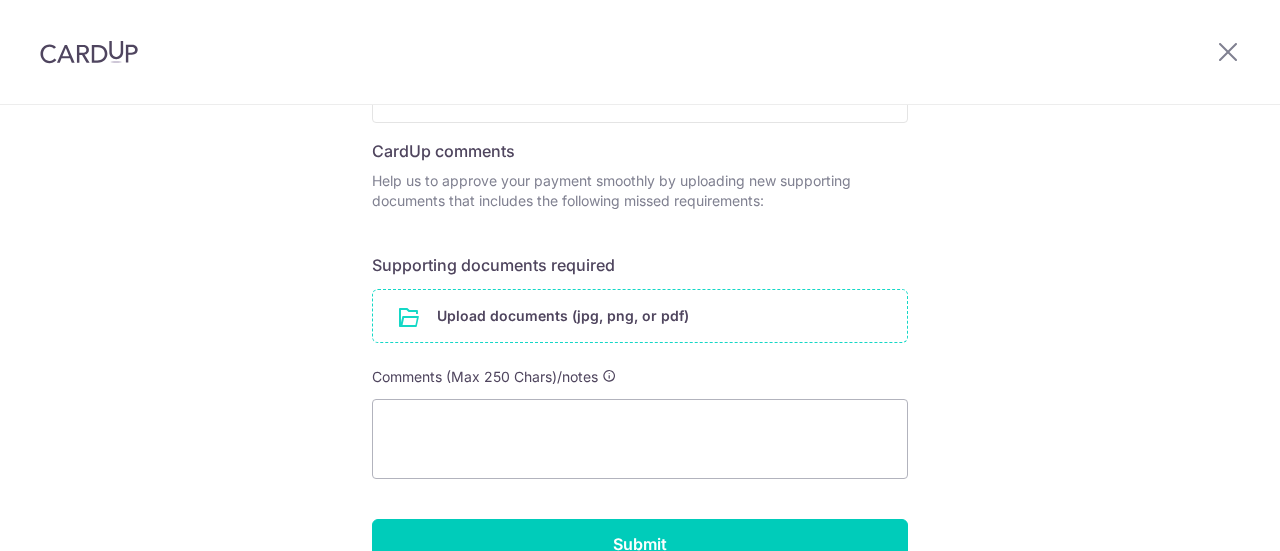 click at bounding box center (640, 316) 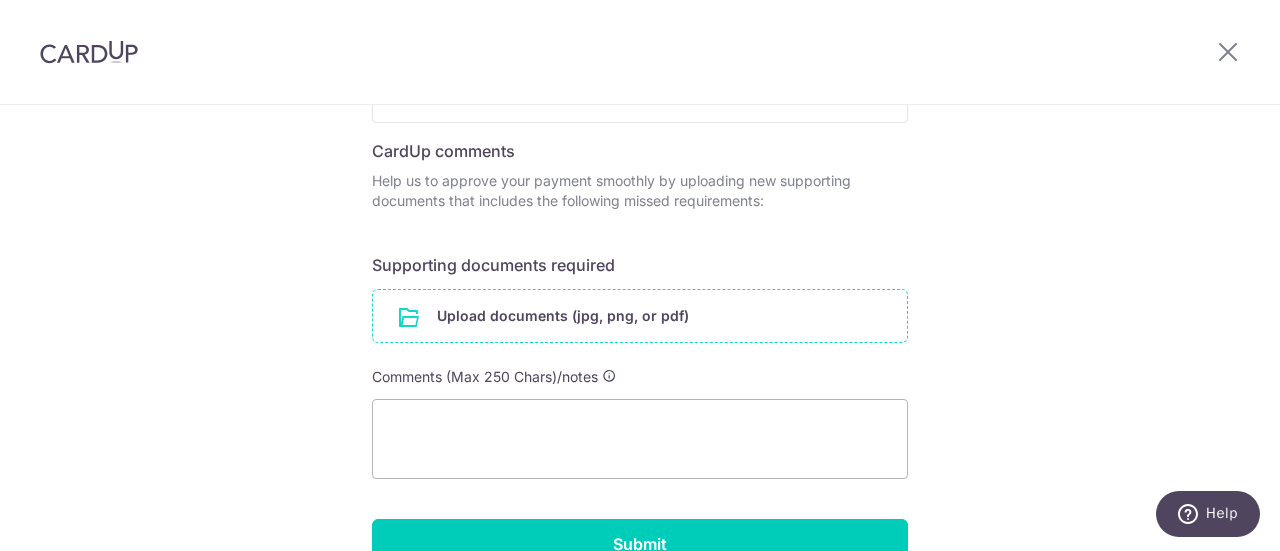 type 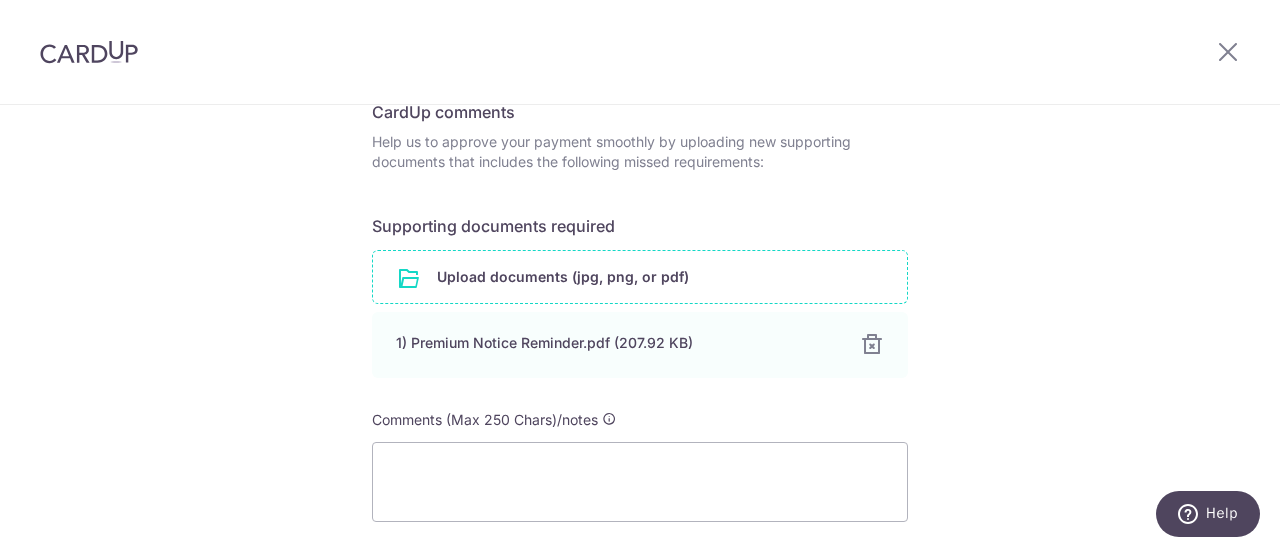 scroll, scrollTop: 439, scrollLeft: 0, axis: vertical 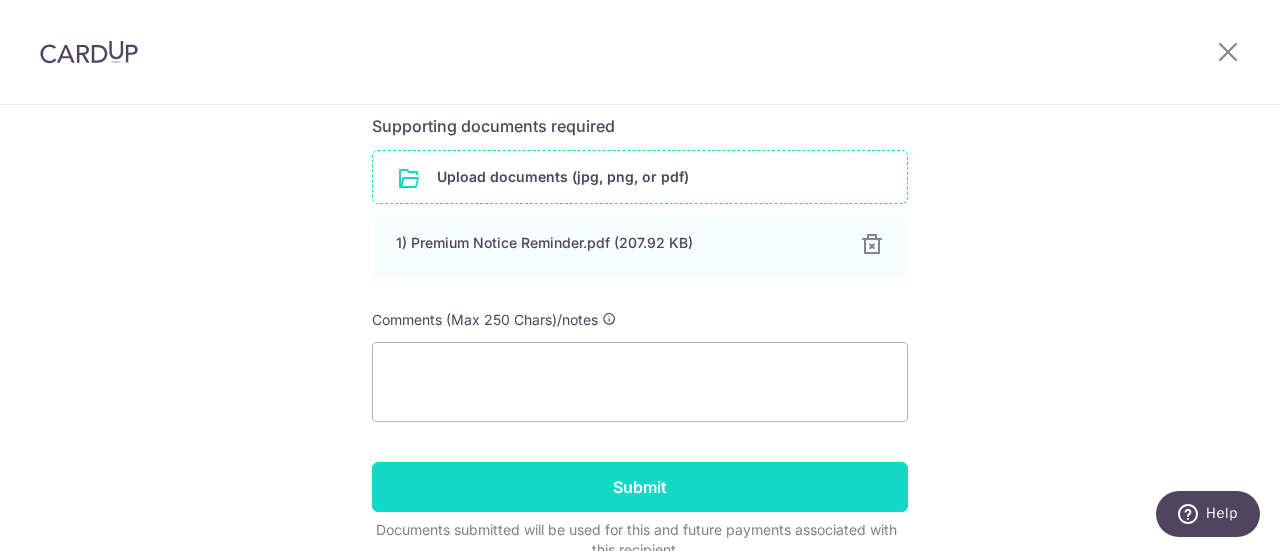 click on "Submit" at bounding box center [640, 487] 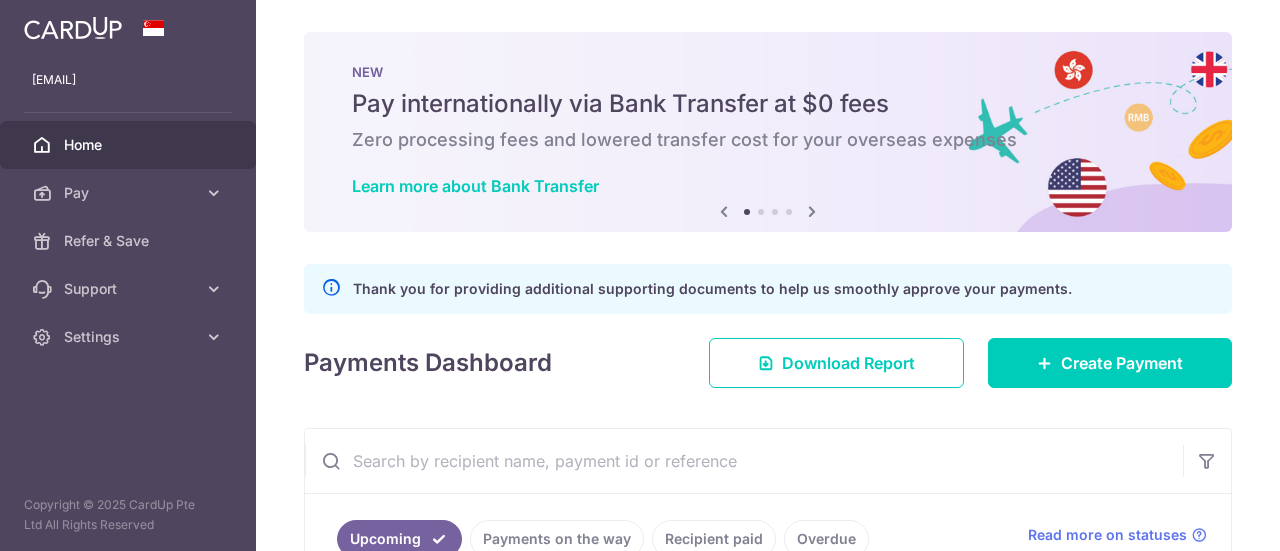 scroll, scrollTop: 0, scrollLeft: 0, axis: both 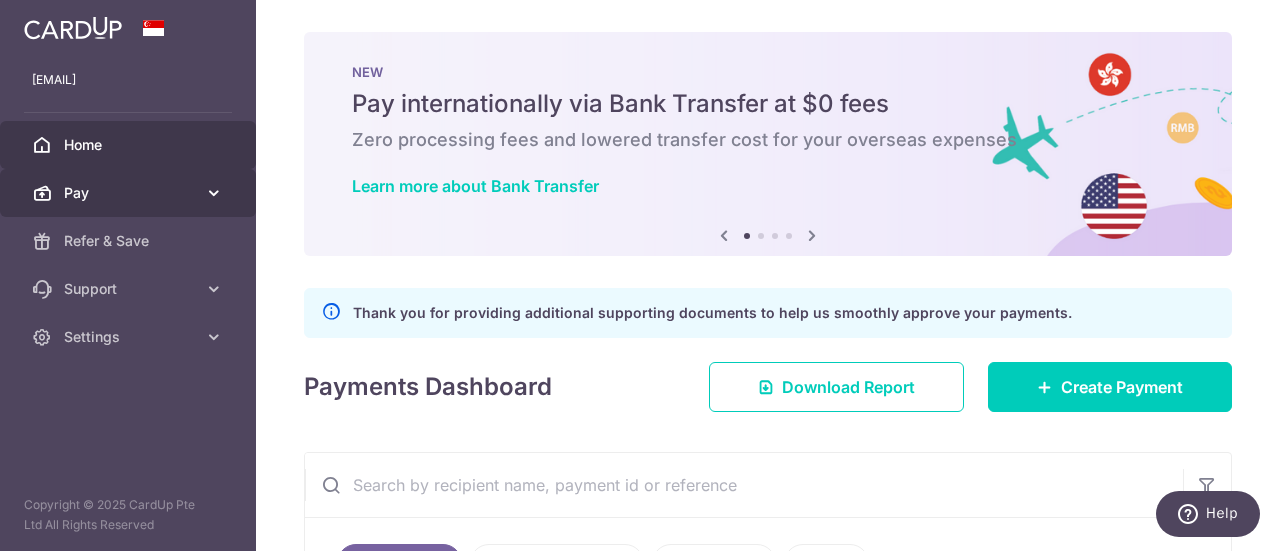 click on "Pay" at bounding box center [130, 193] 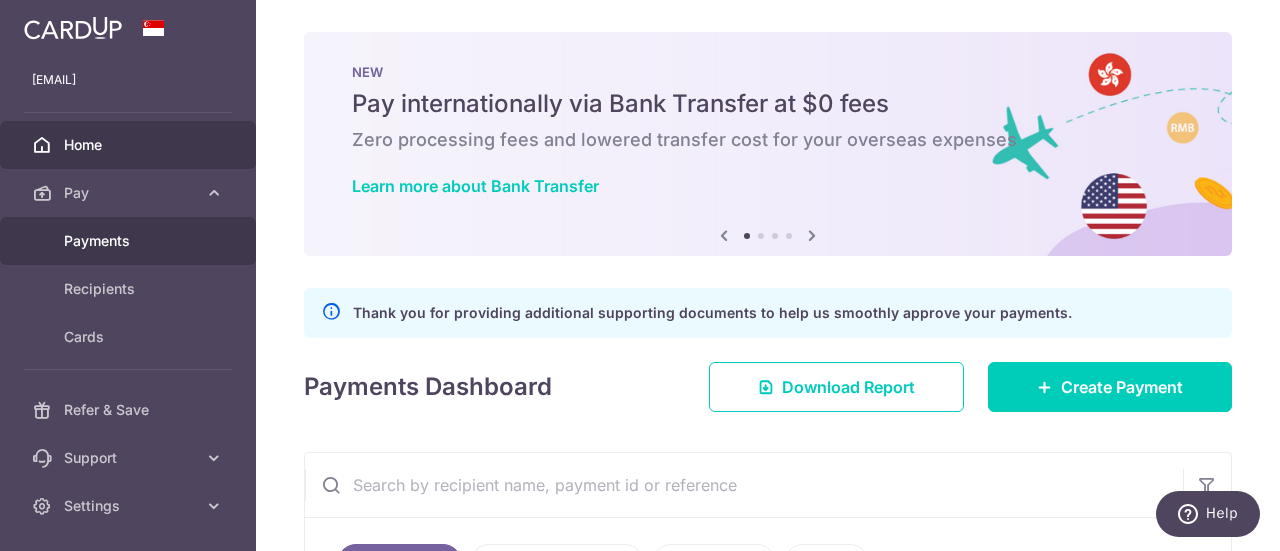 click on "Payments" at bounding box center [130, 241] 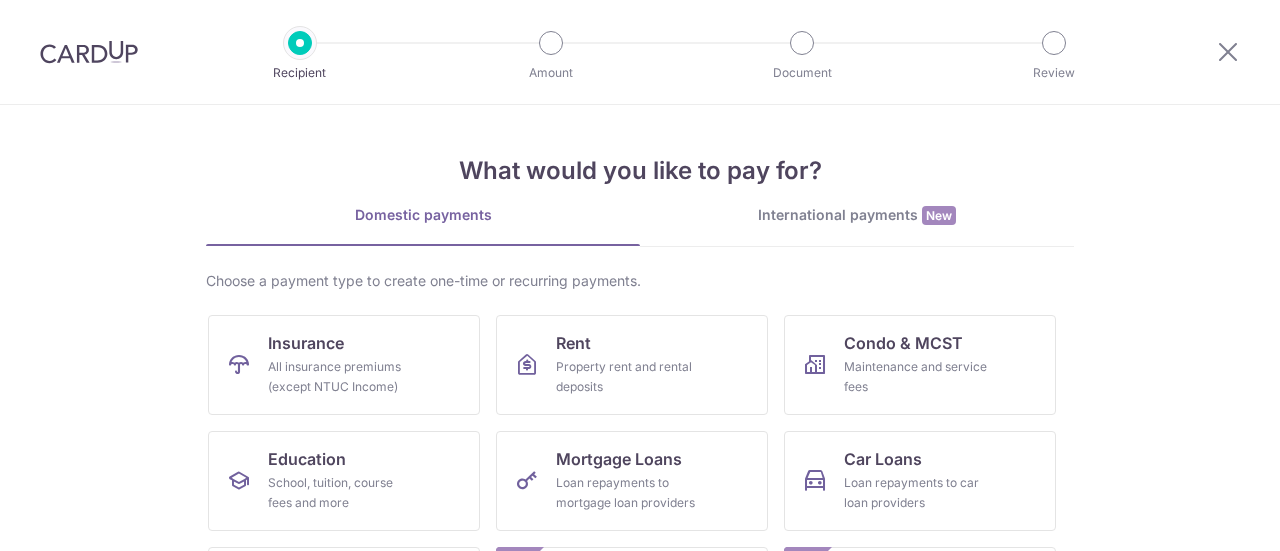 scroll, scrollTop: 0, scrollLeft: 0, axis: both 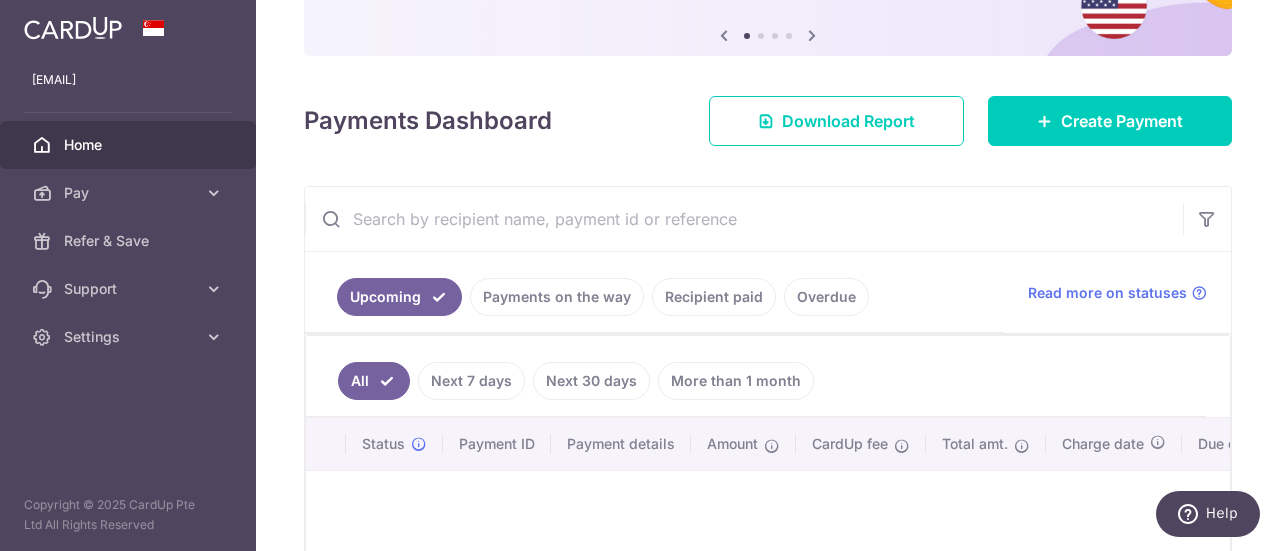 click on "Payments on the way" at bounding box center (557, 297) 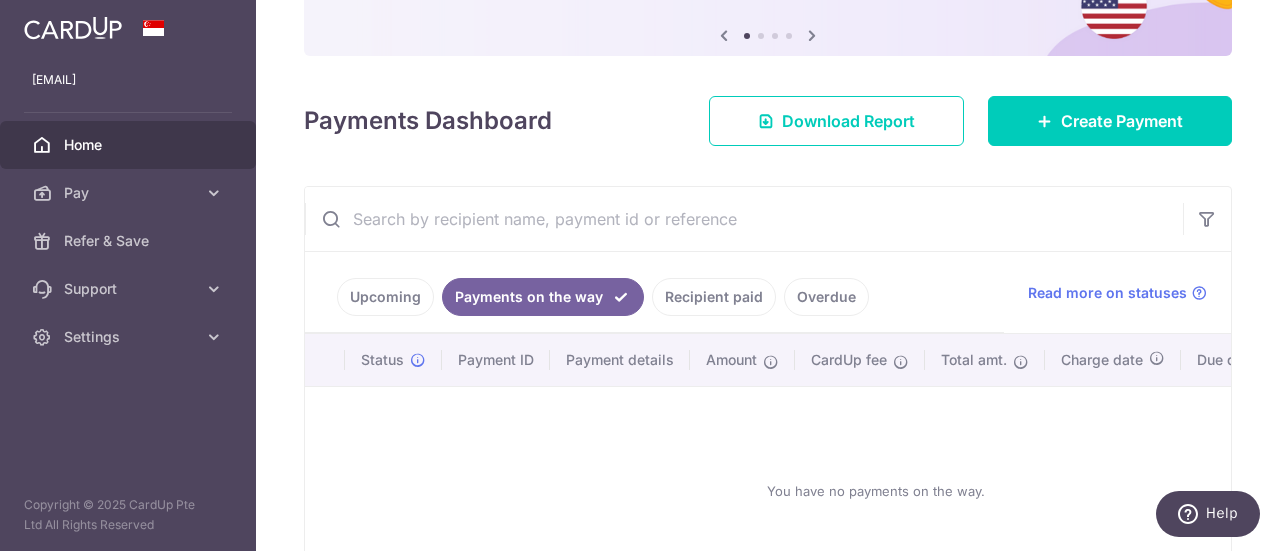 click on "Recipient paid" at bounding box center (714, 297) 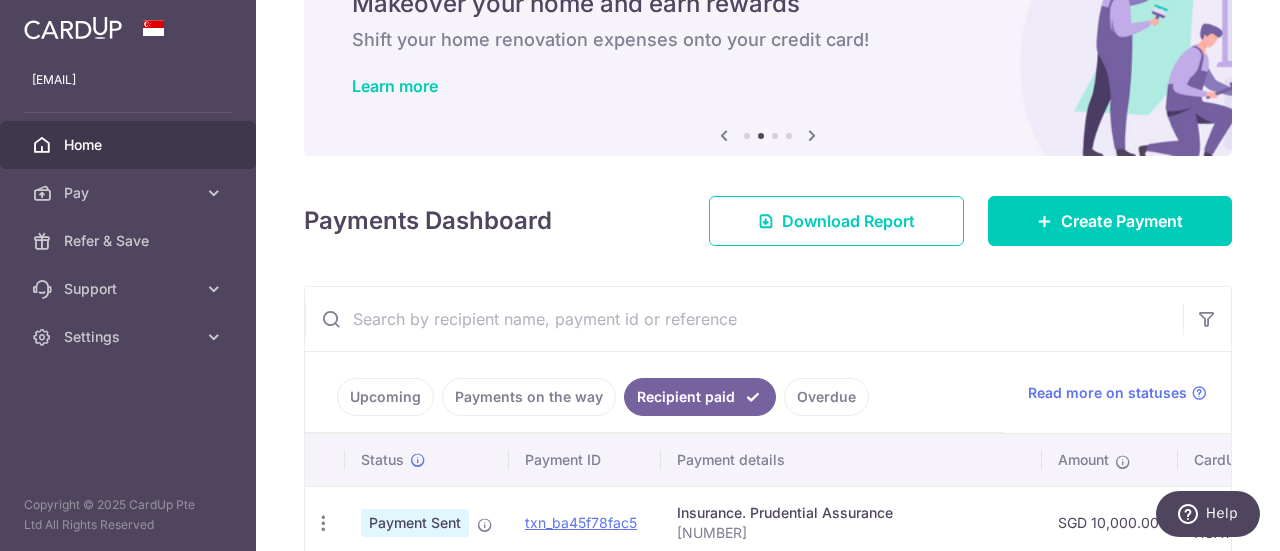 scroll, scrollTop: 0, scrollLeft: 0, axis: both 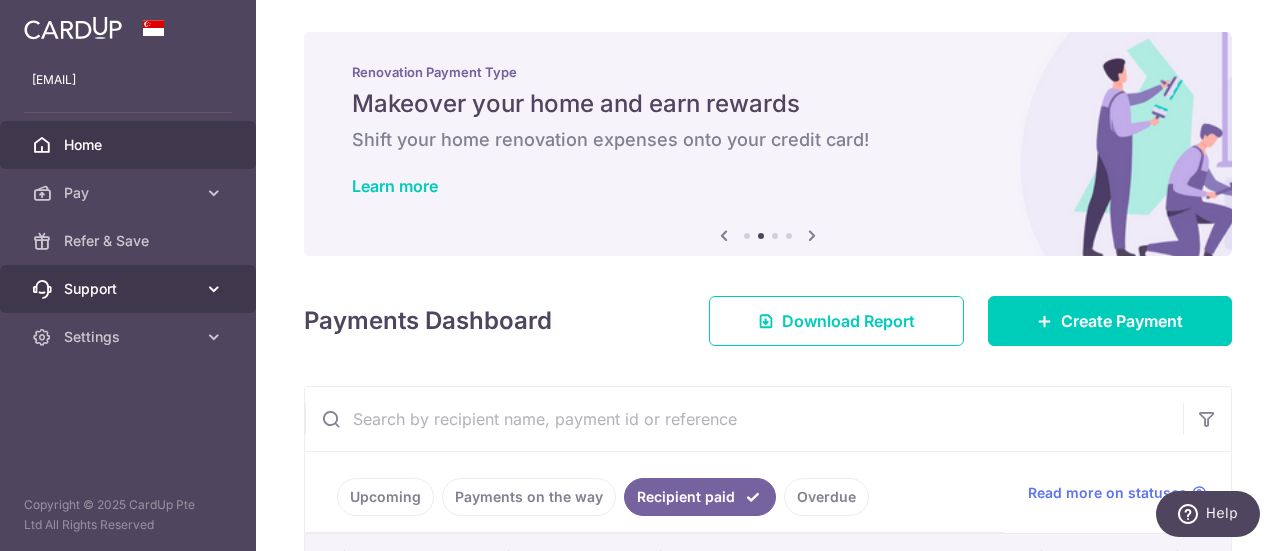 click on "Support" at bounding box center (130, 289) 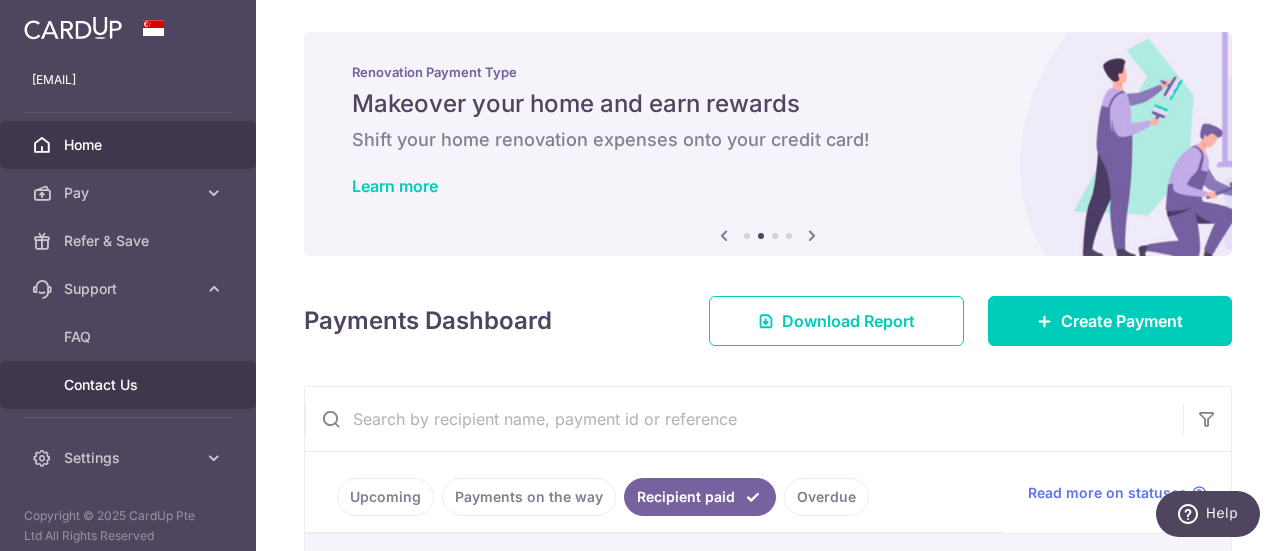 click on "Contact Us" at bounding box center [130, 385] 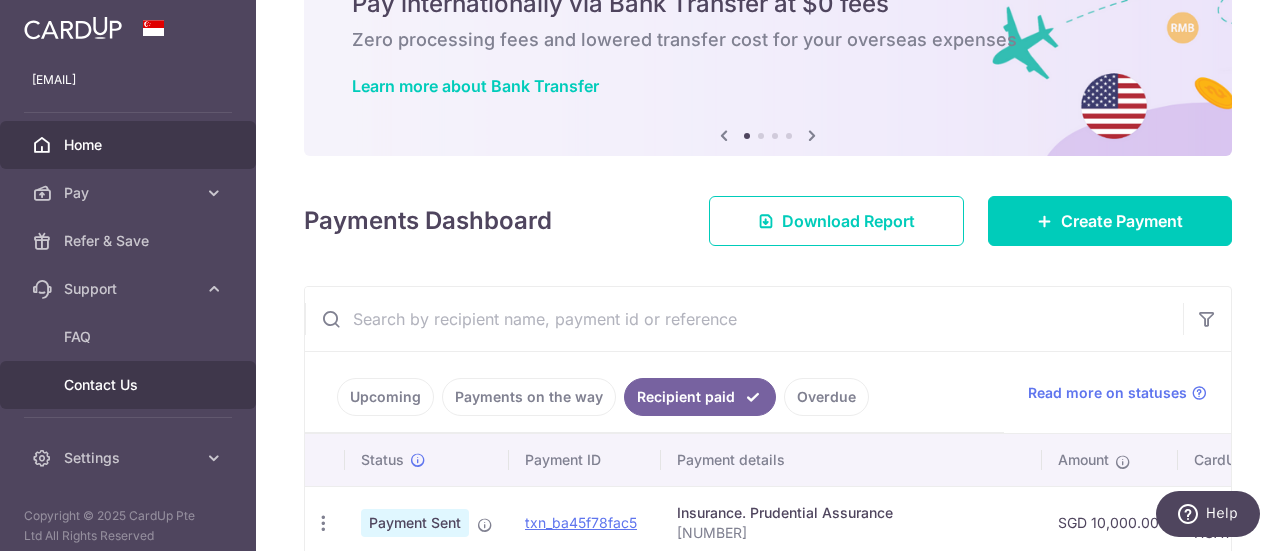 scroll, scrollTop: 300, scrollLeft: 0, axis: vertical 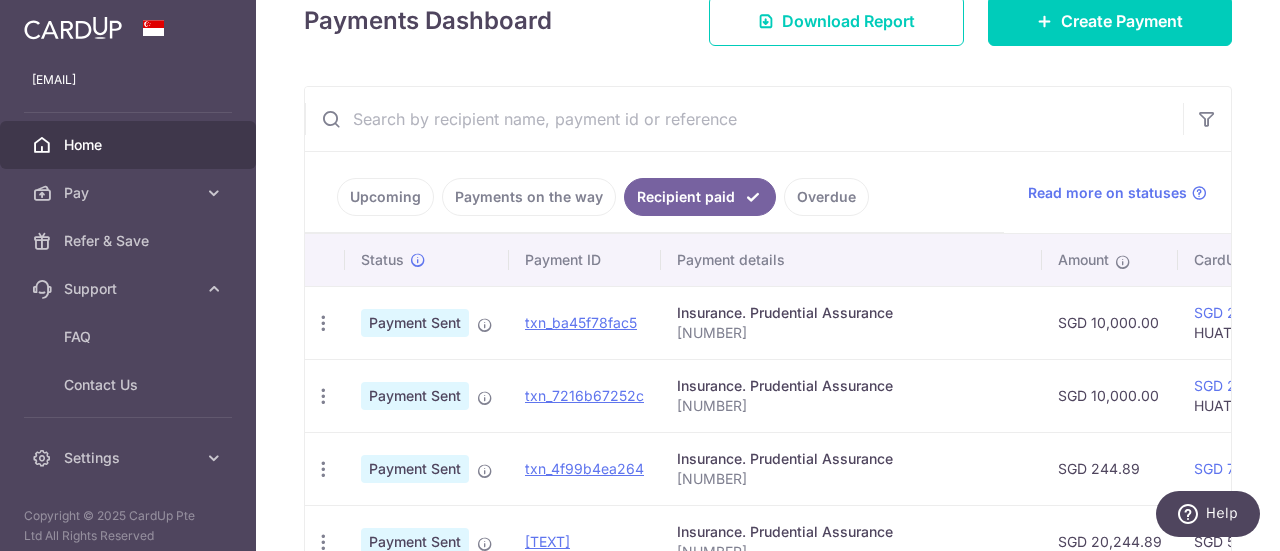 click on "Overdue" at bounding box center (826, 197) 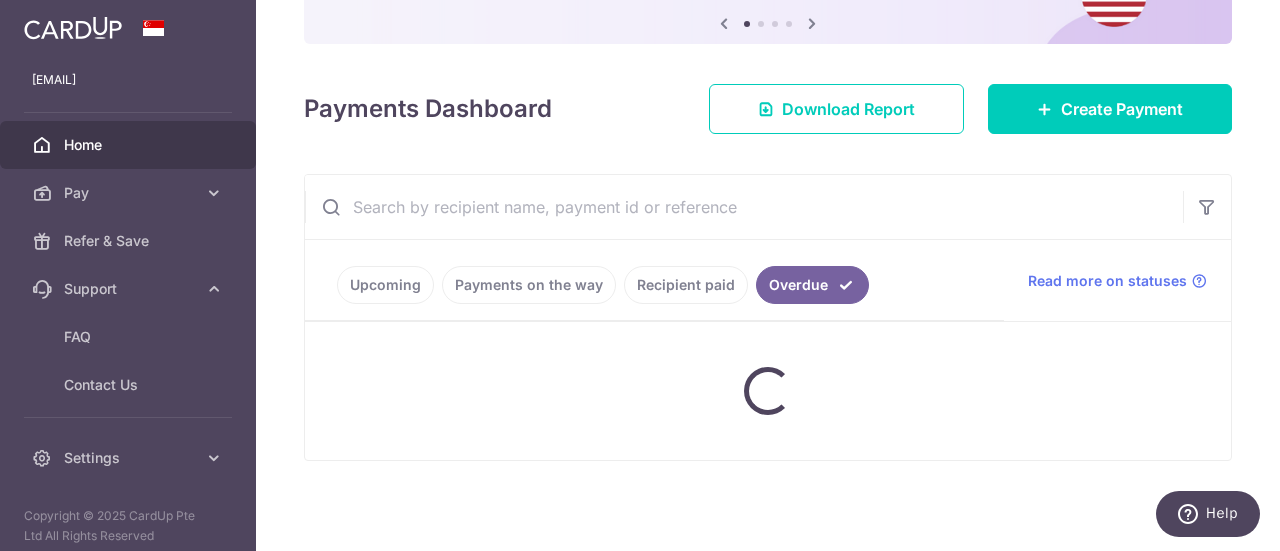 scroll, scrollTop: 210, scrollLeft: 0, axis: vertical 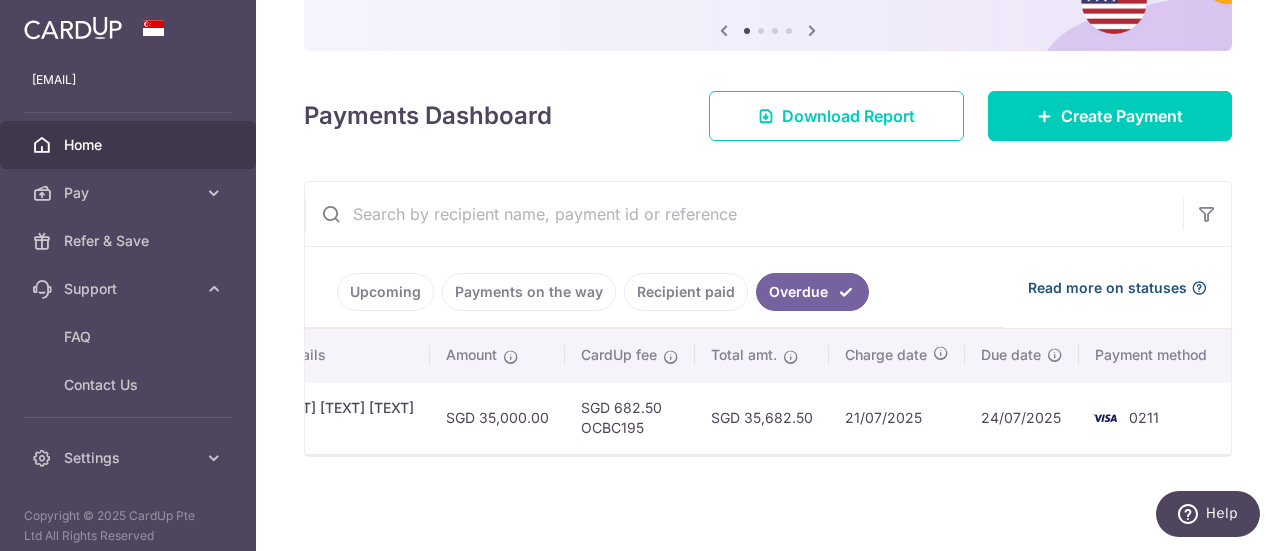 click on "Read more on statuses" at bounding box center [1107, 288] 